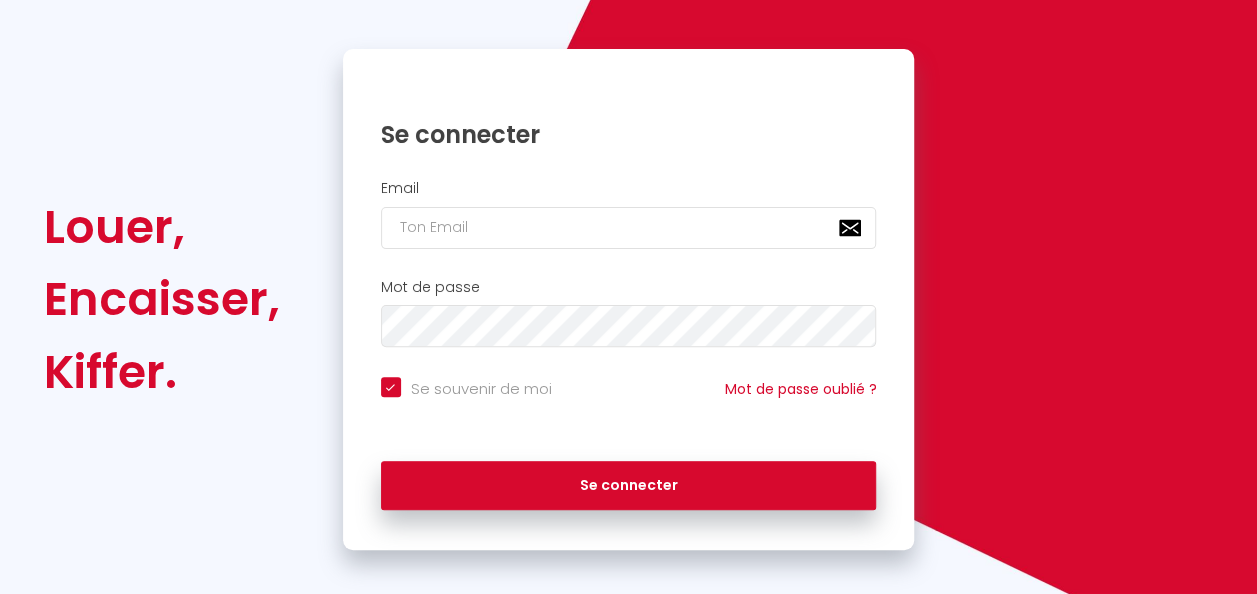 scroll, scrollTop: 142, scrollLeft: 0, axis: vertical 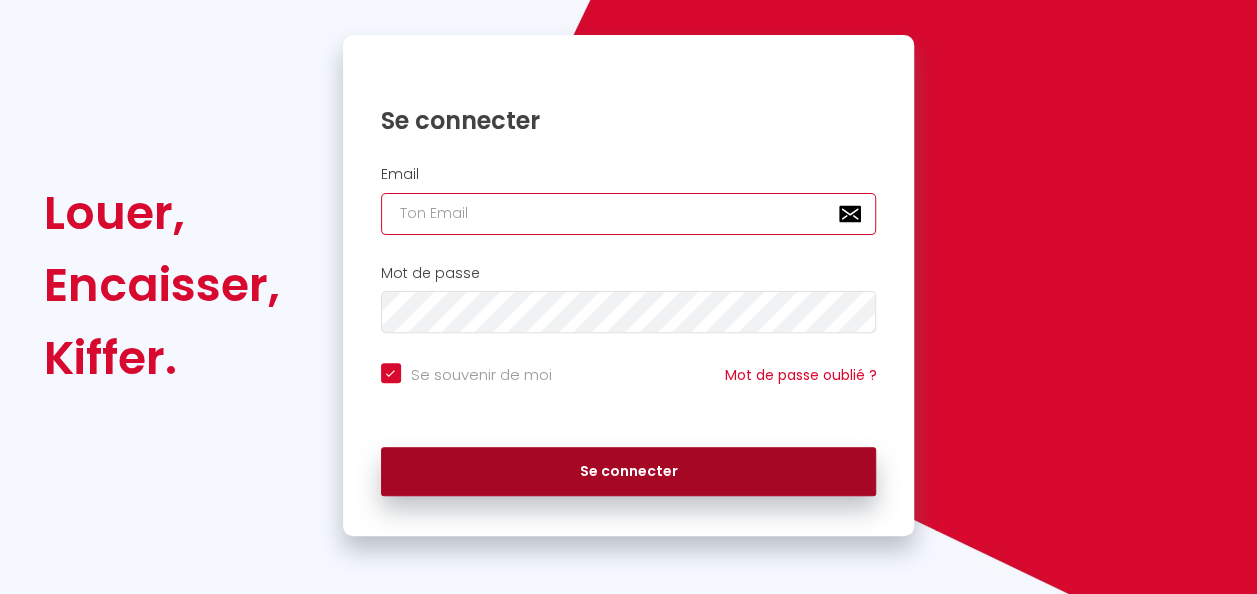 type on "[EMAIL_ADDRESS][DOMAIN_NAME]" 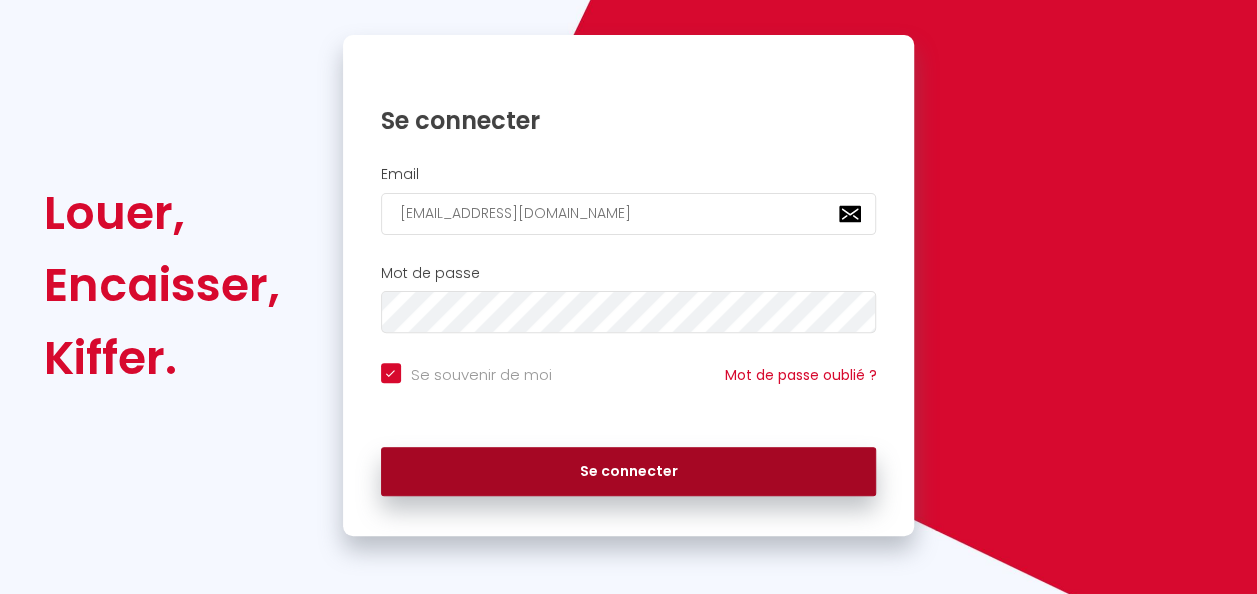 click on "Se connecter" at bounding box center (629, 472) 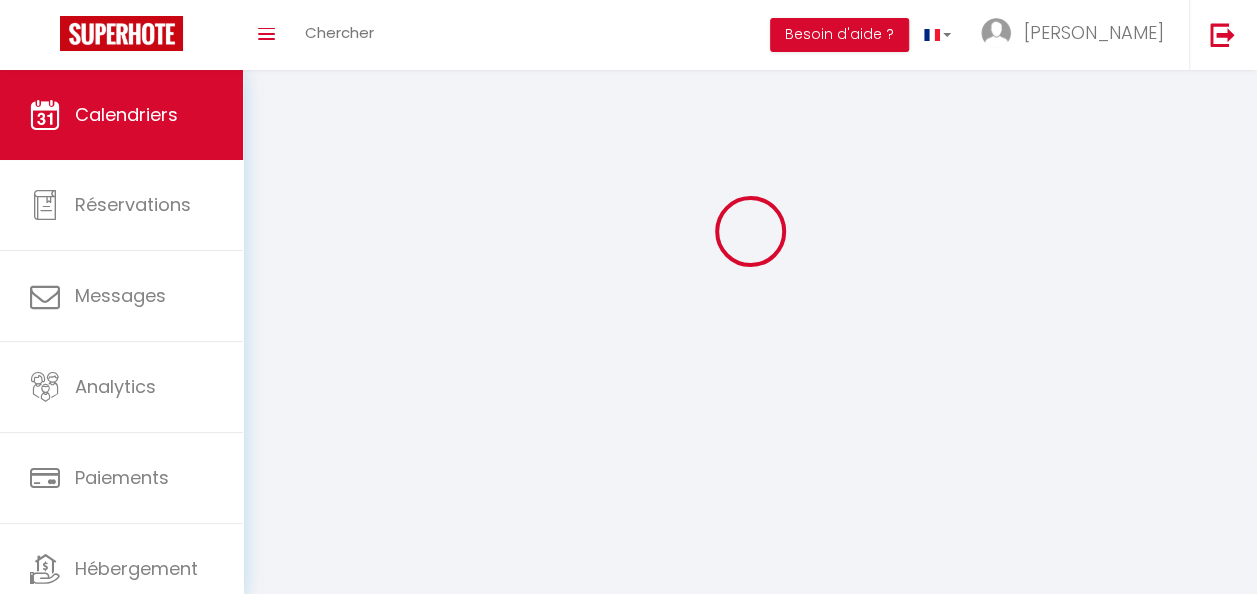 scroll, scrollTop: 0, scrollLeft: 0, axis: both 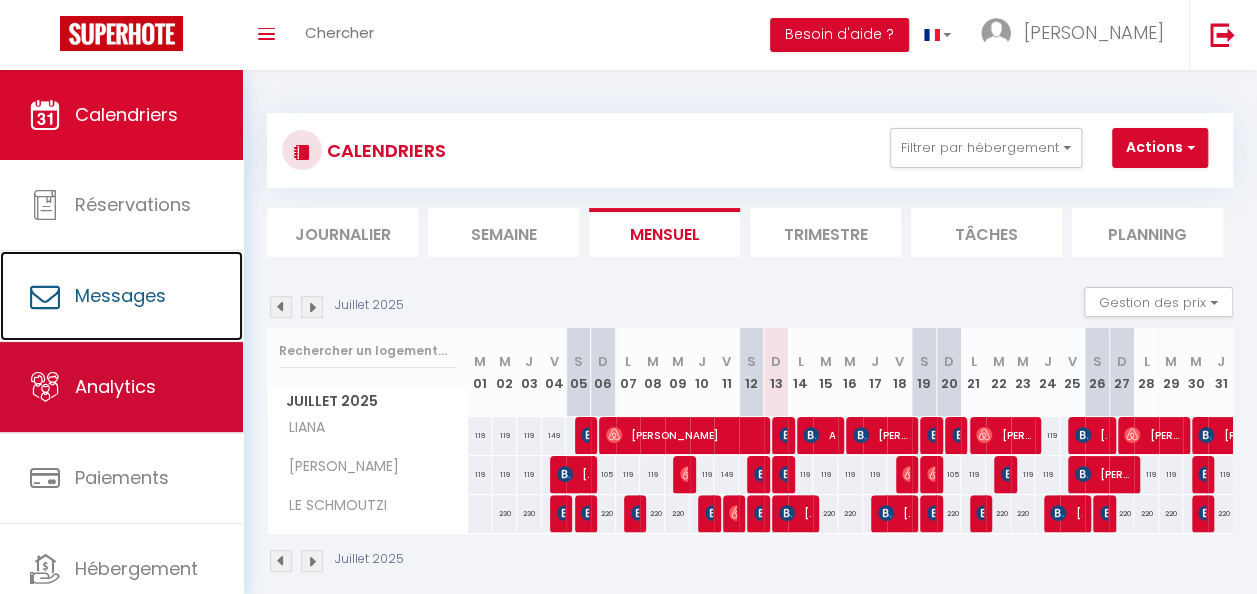 click on "Calendriers     Réservations     Messages     Analytics      Paiements     Hébergement     Notifications" at bounding box center [121, 388] 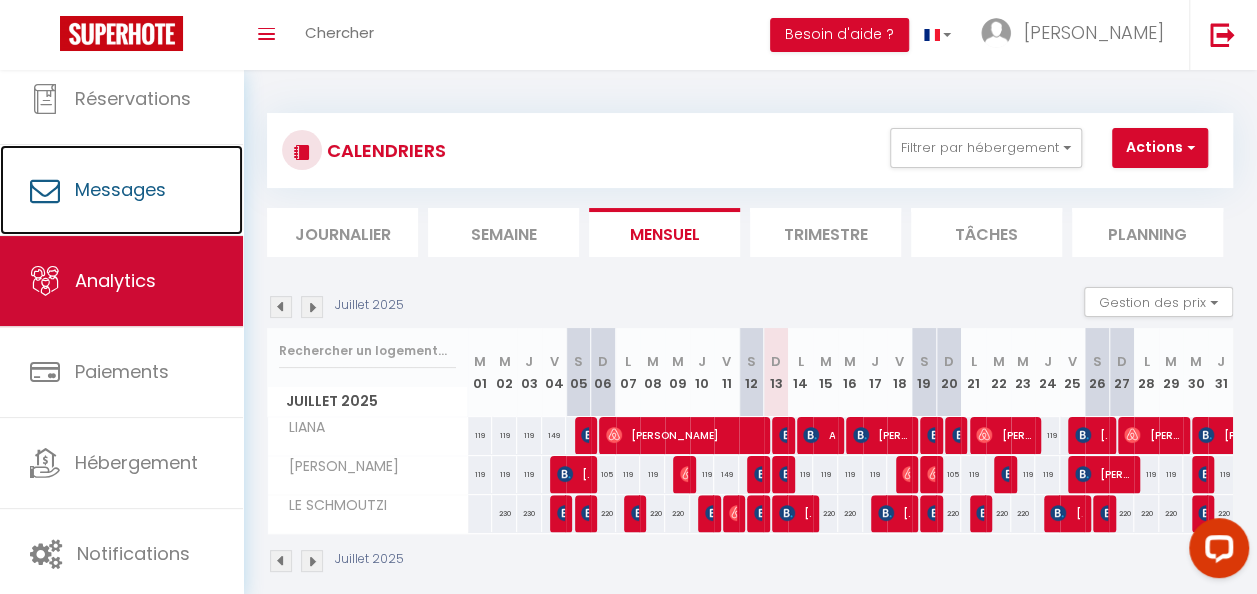 scroll, scrollTop: 0, scrollLeft: 0, axis: both 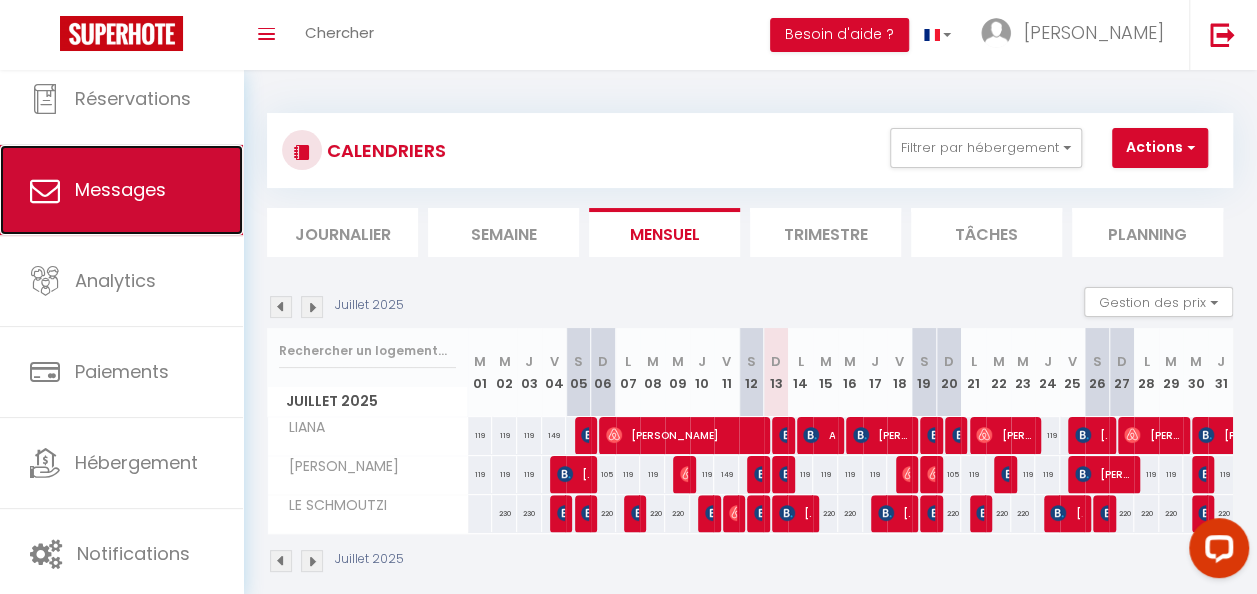 click on "Messages" at bounding box center (121, 190) 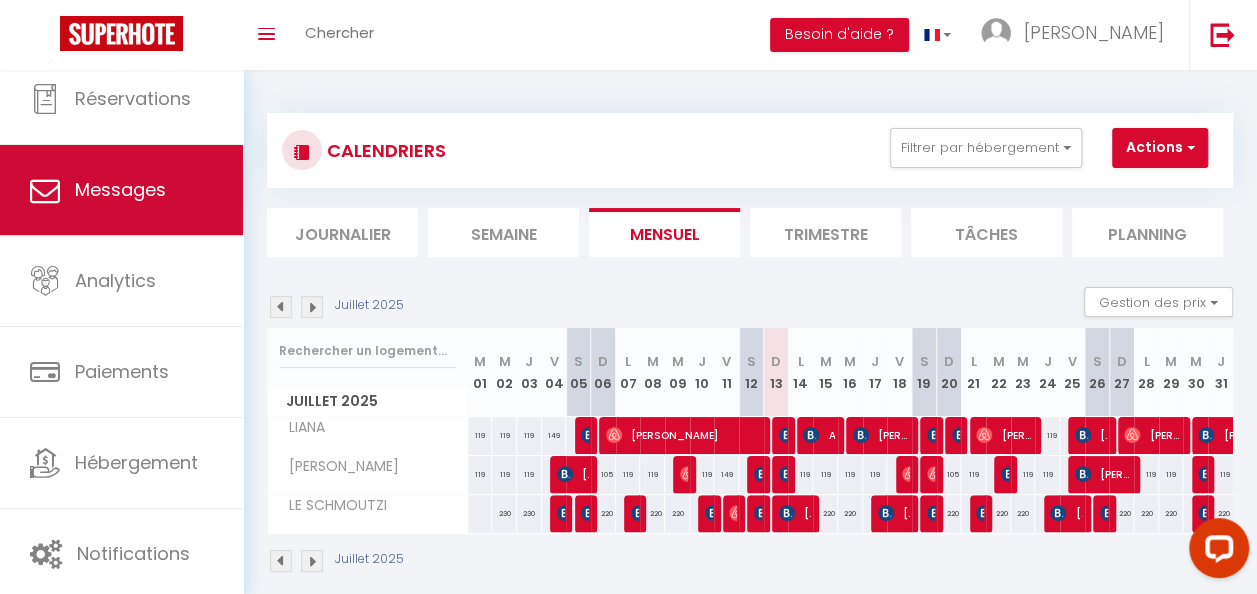 select on "message" 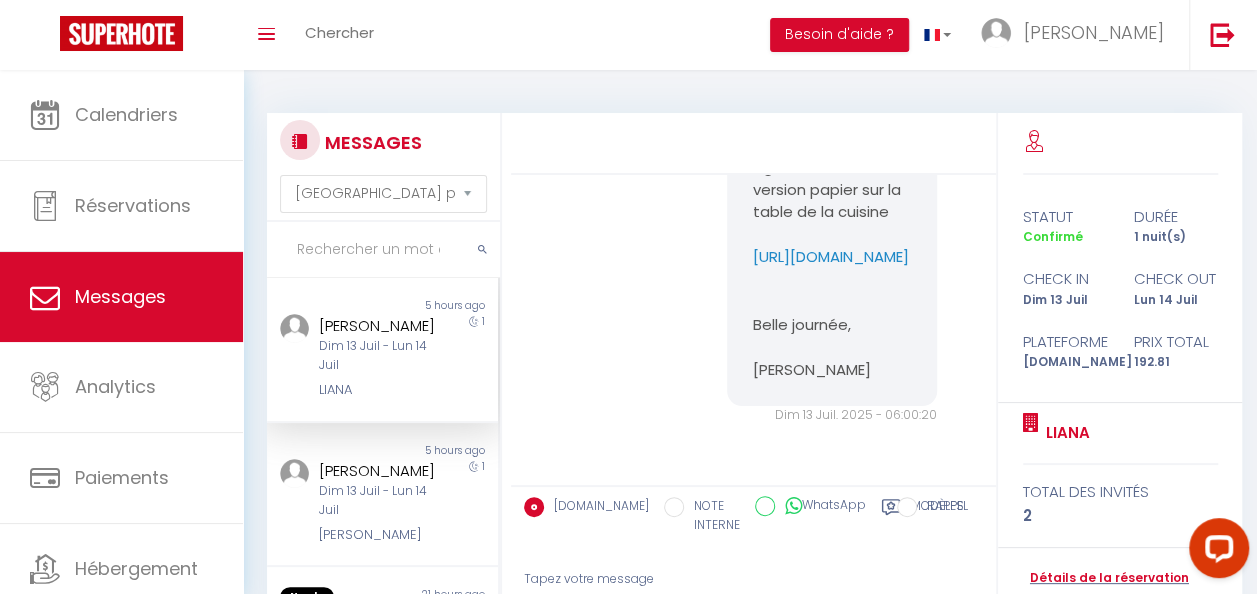 scroll, scrollTop: 2896, scrollLeft: 0, axis: vertical 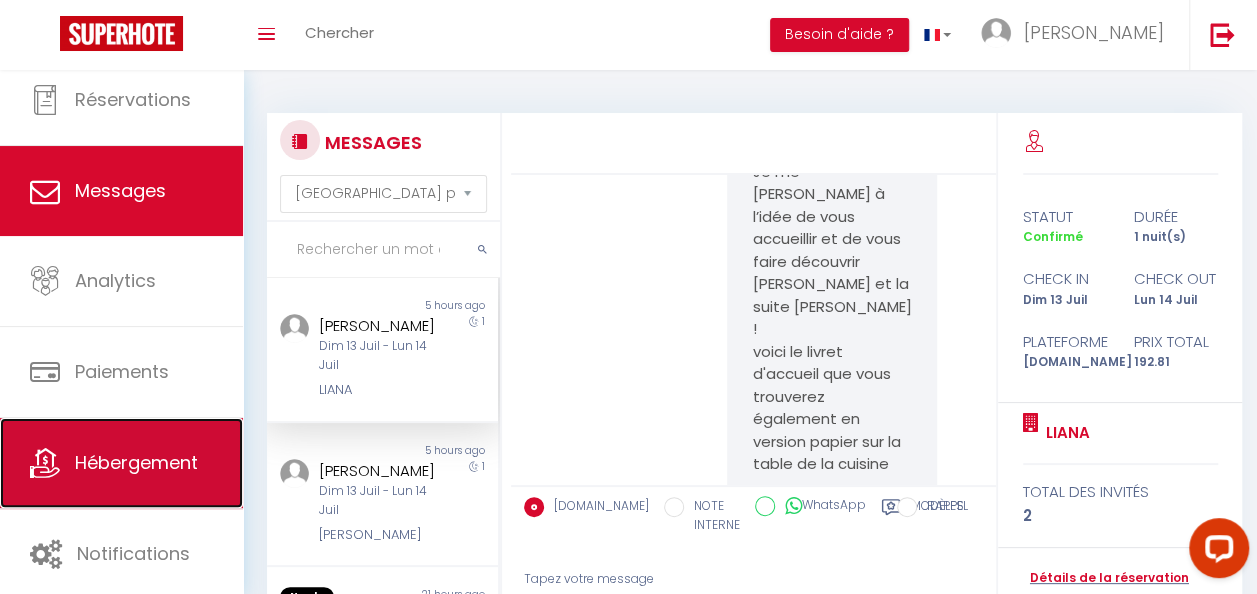 click on "Hébergement" at bounding box center [121, 463] 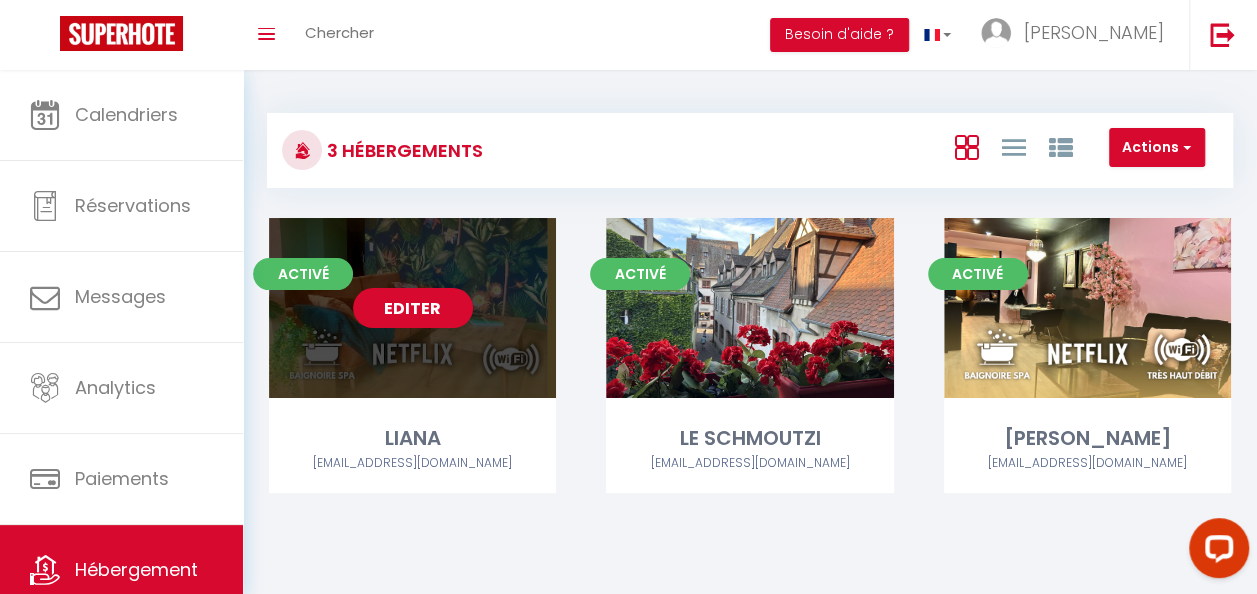 click on "Editer" at bounding box center (413, 308) 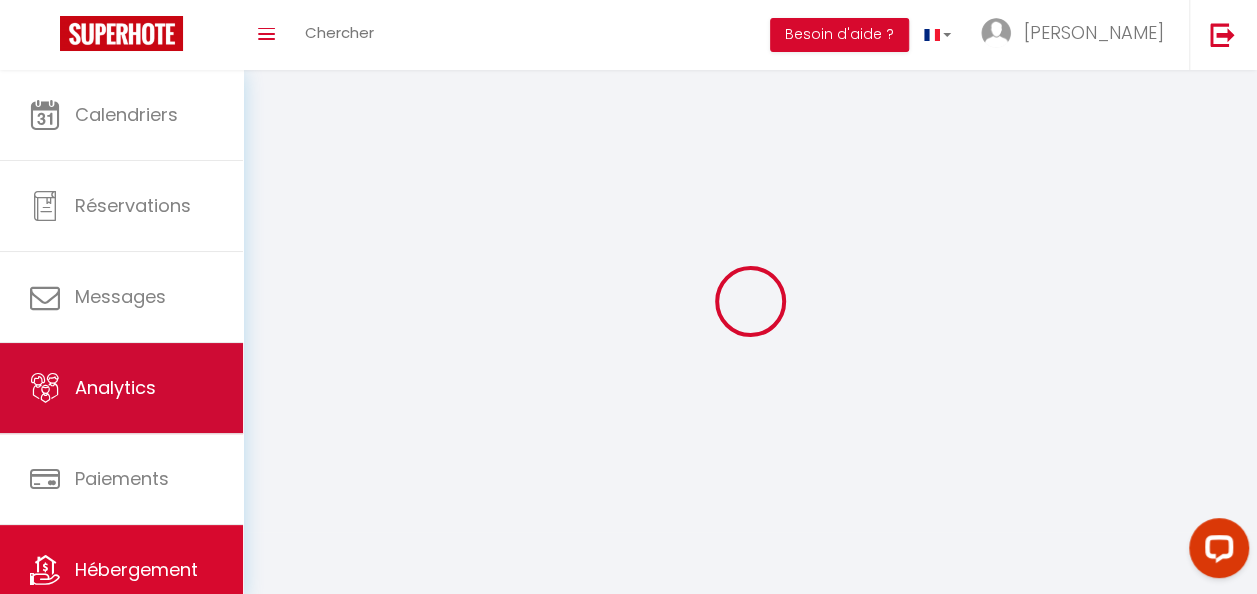 select 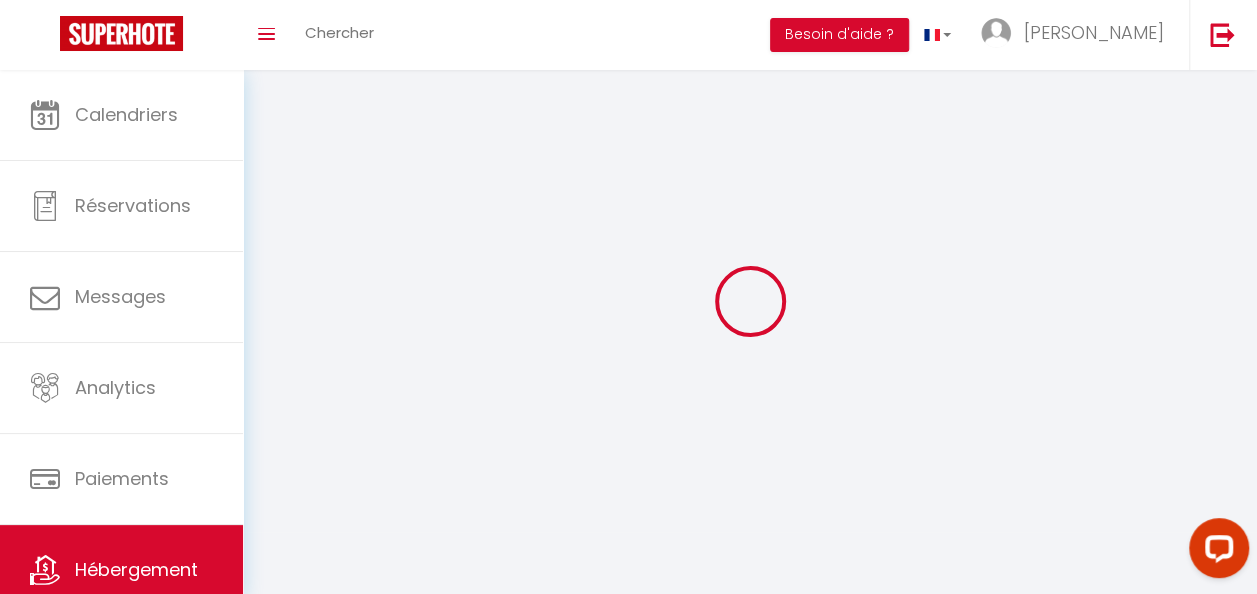 select 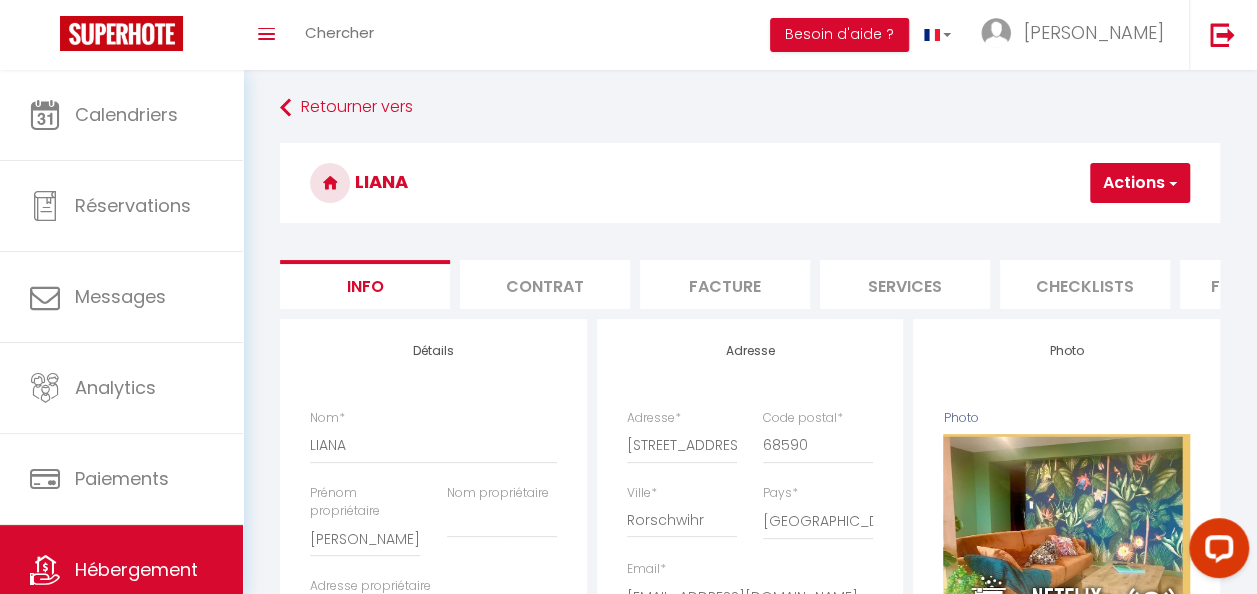 scroll, scrollTop: 0, scrollLeft: 0, axis: both 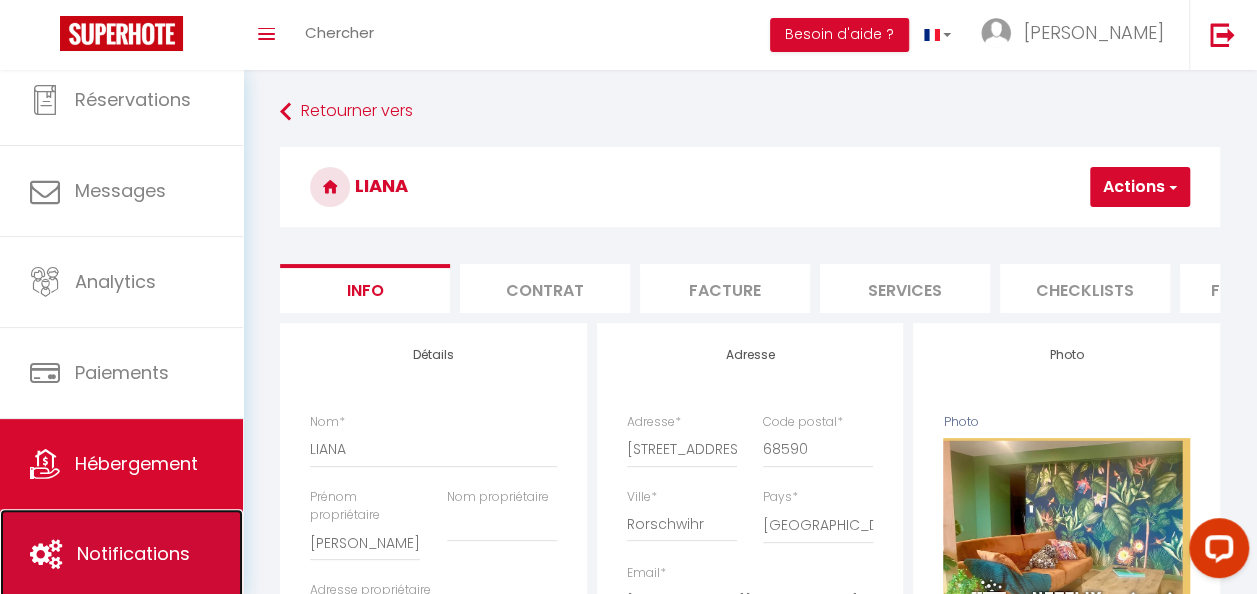 click on "Notifications" at bounding box center (133, 553) 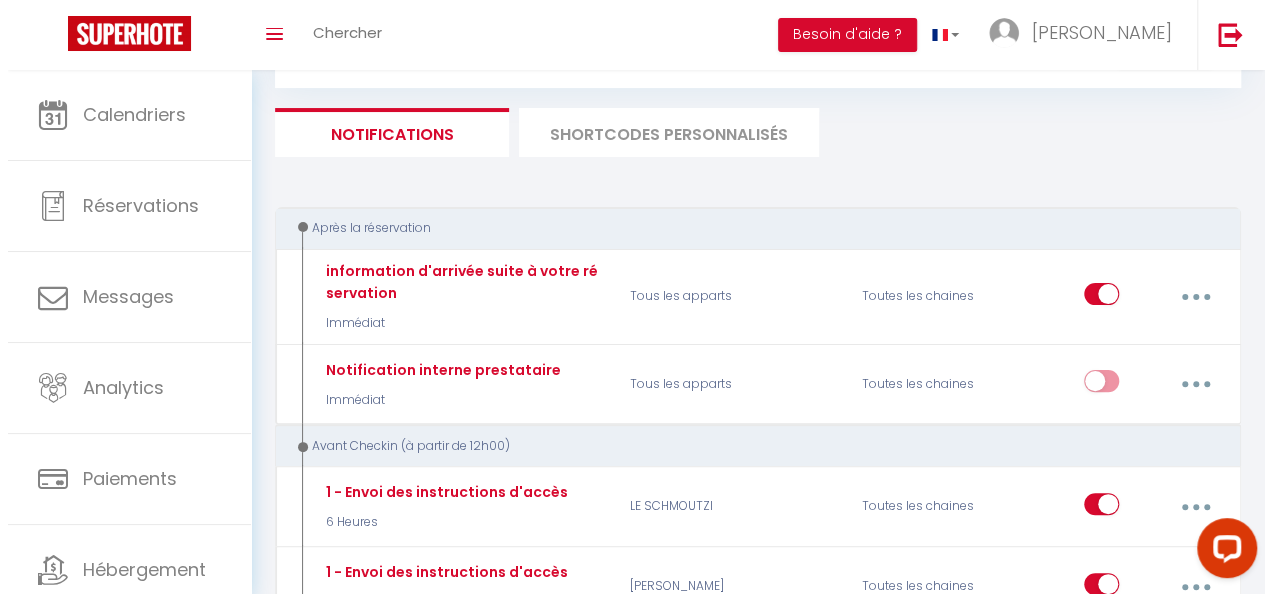 scroll, scrollTop: 300, scrollLeft: 0, axis: vertical 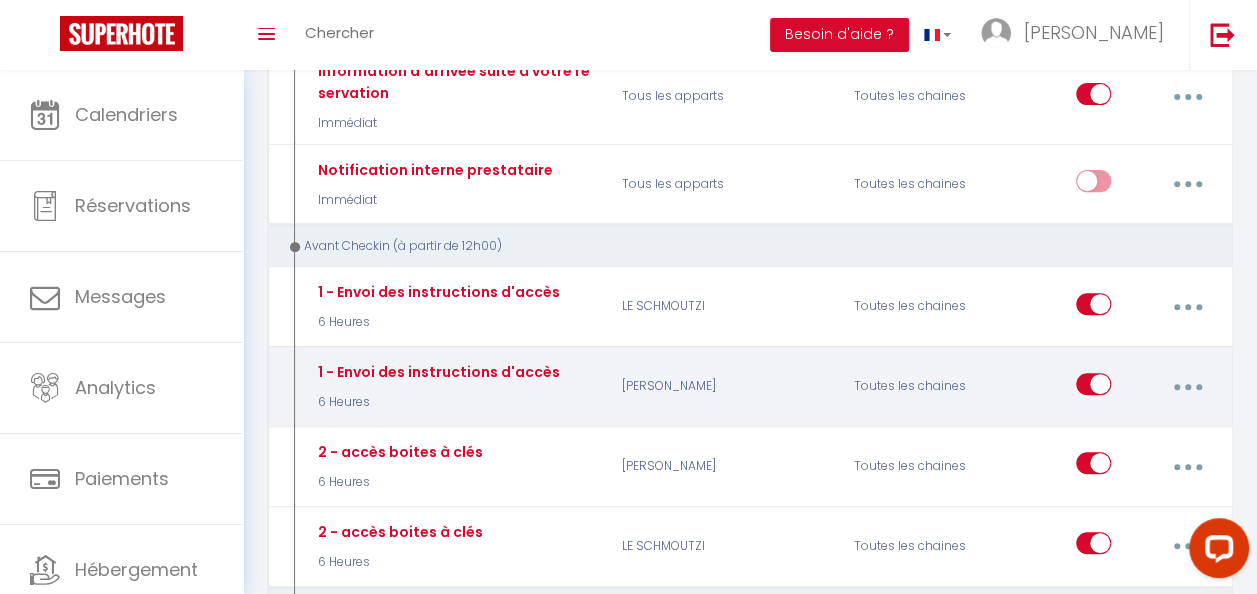 click at bounding box center (1187, 387) 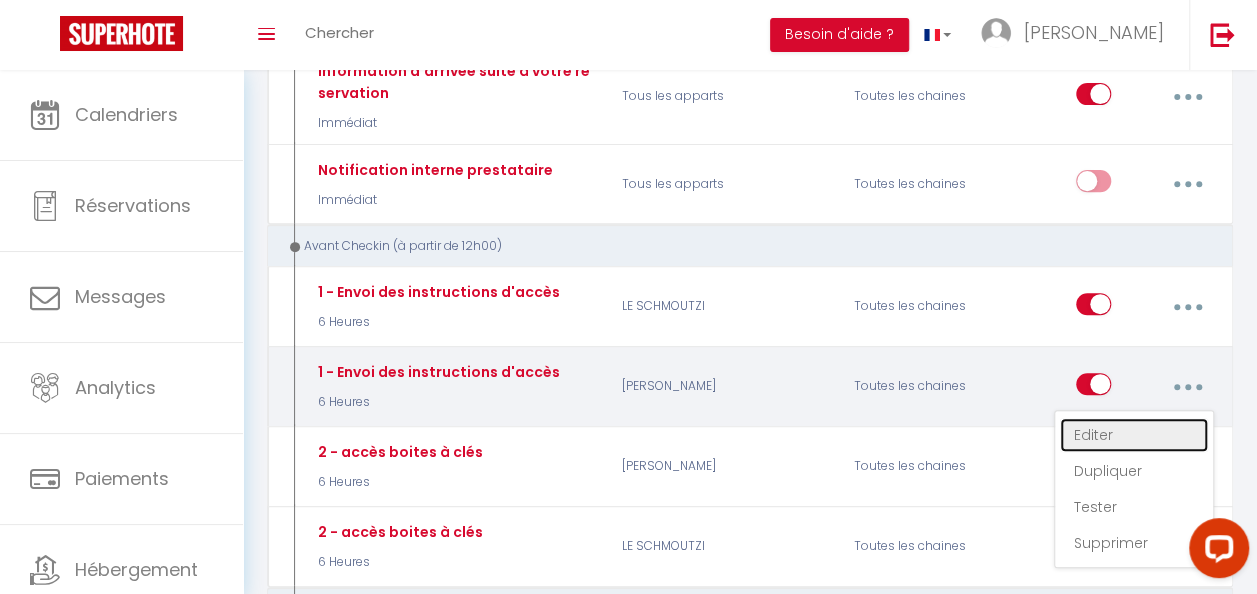 click on "Editer" at bounding box center (1134, 435) 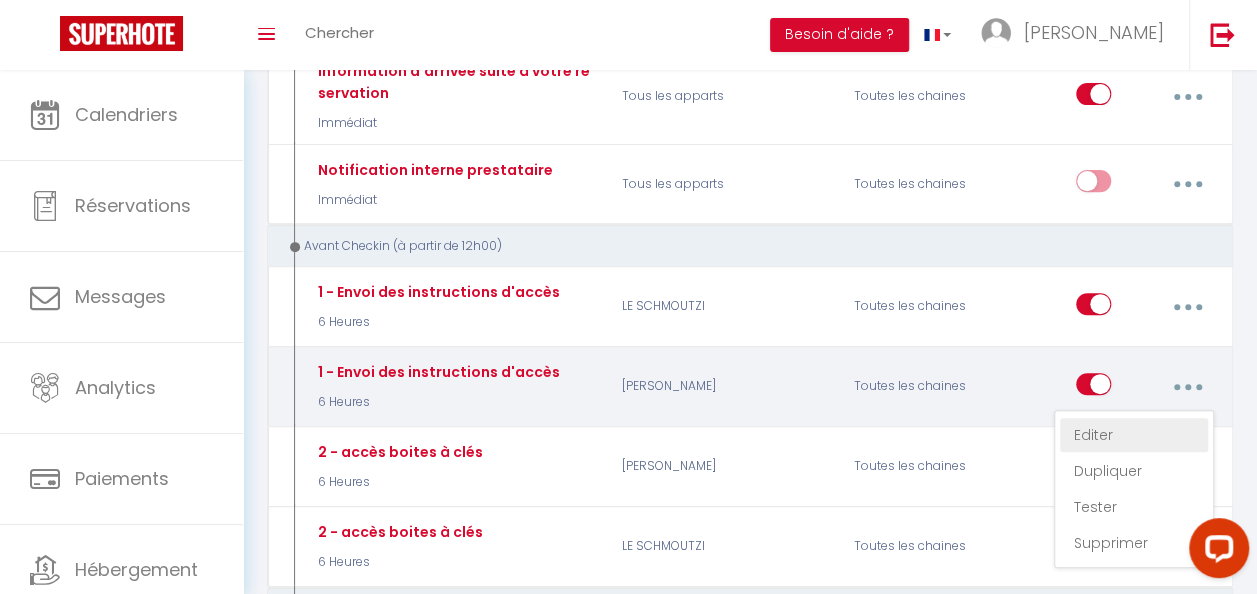type on "1 - Envoi des instructions d'accès" 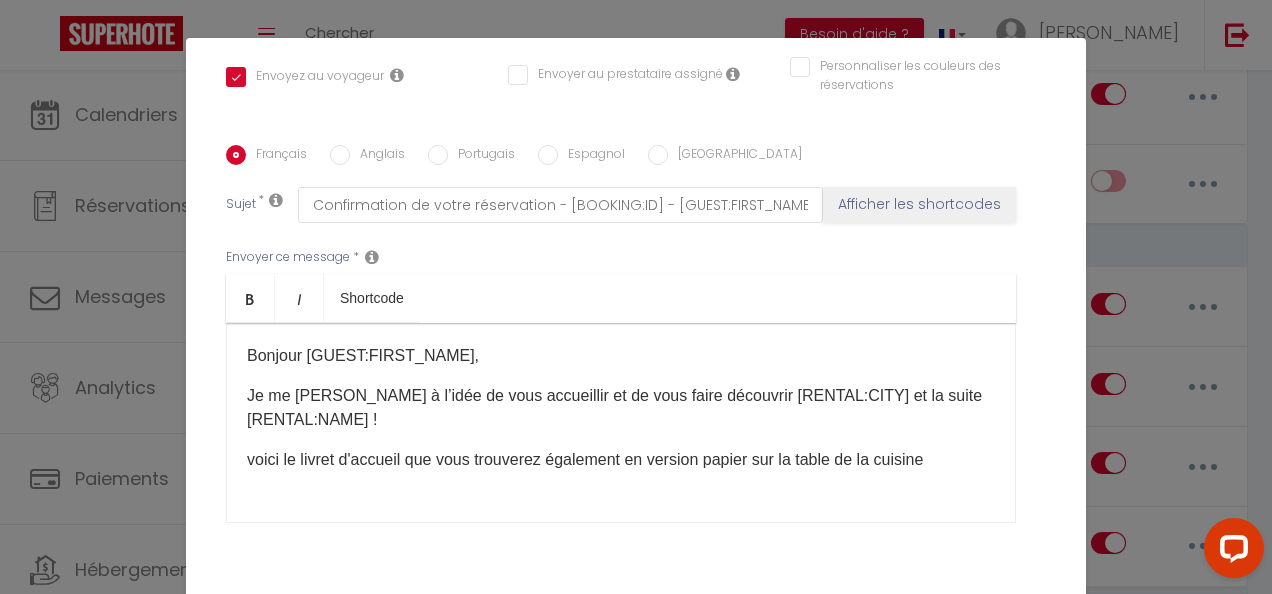 scroll, scrollTop: 468, scrollLeft: 0, axis: vertical 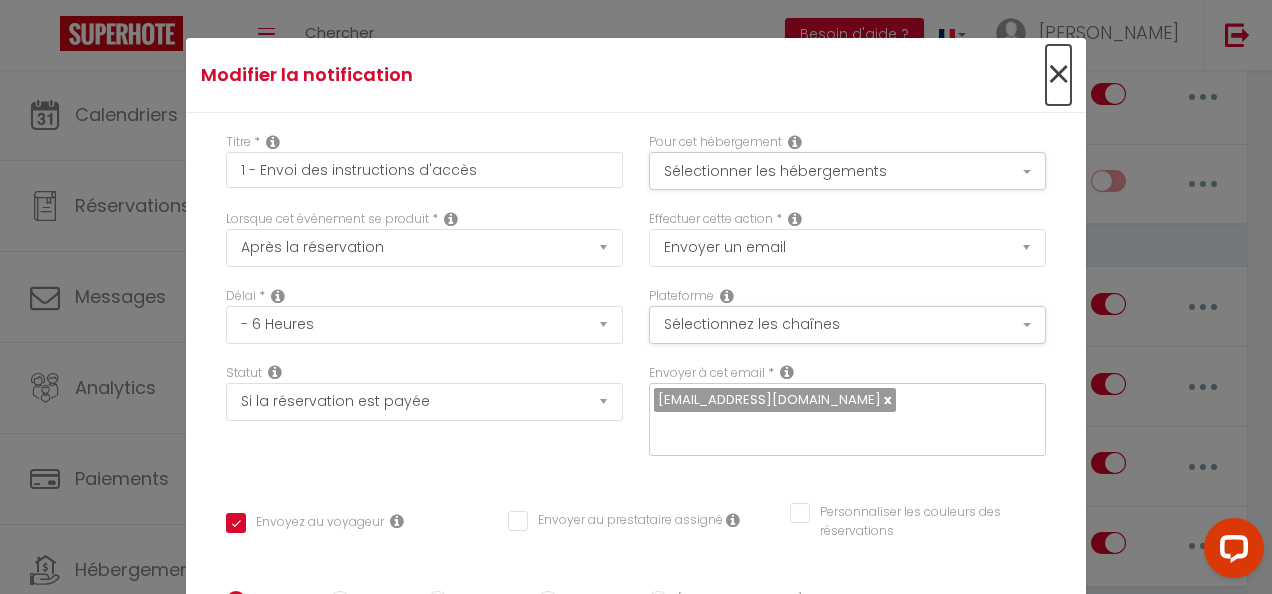 click on "×" at bounding box center (1058, 75) 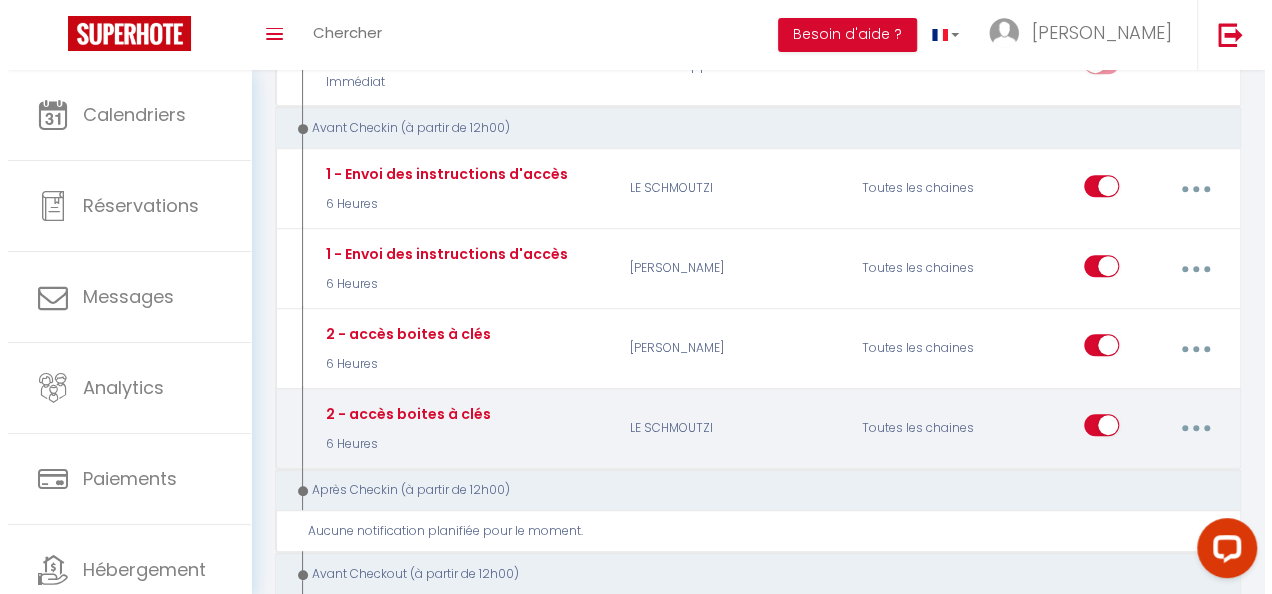 scroll, scrollTop: 500, scrollLeft: 0, axis: vertical 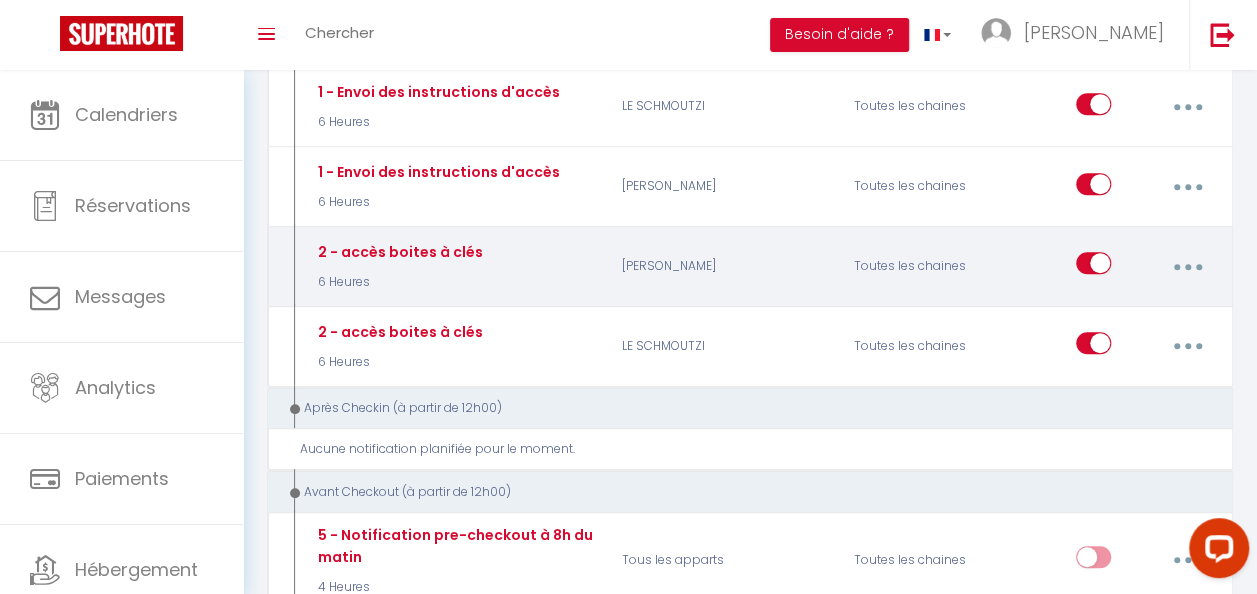 click at bounding box center (1188, 267) 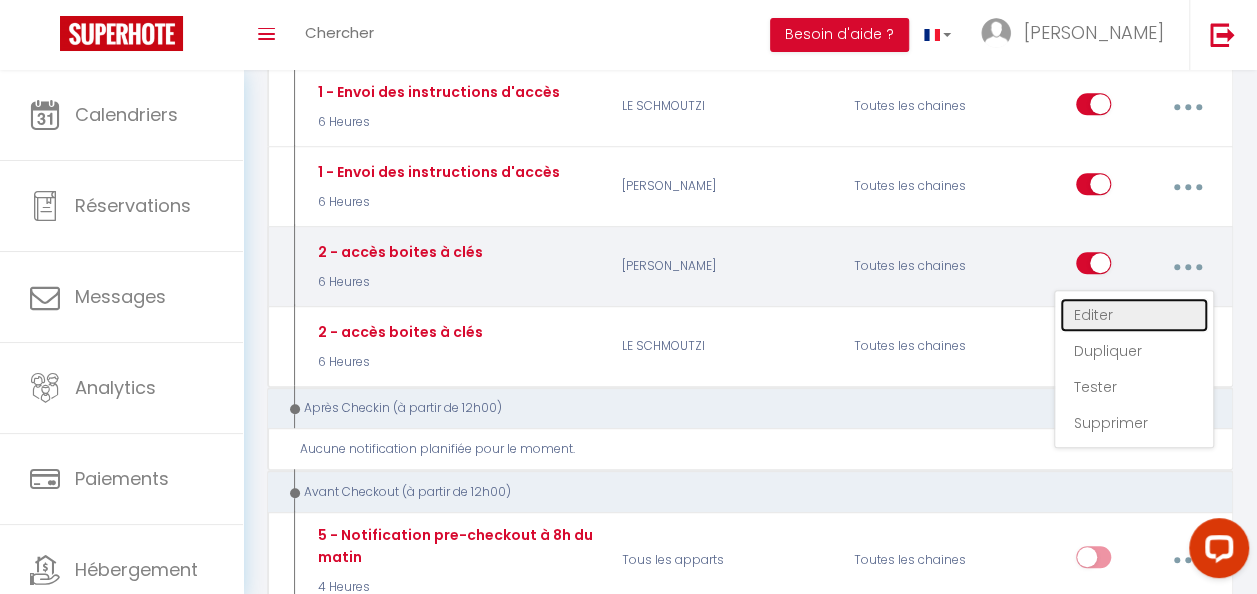 click on "Editer" at bounding box center (1134, 315) 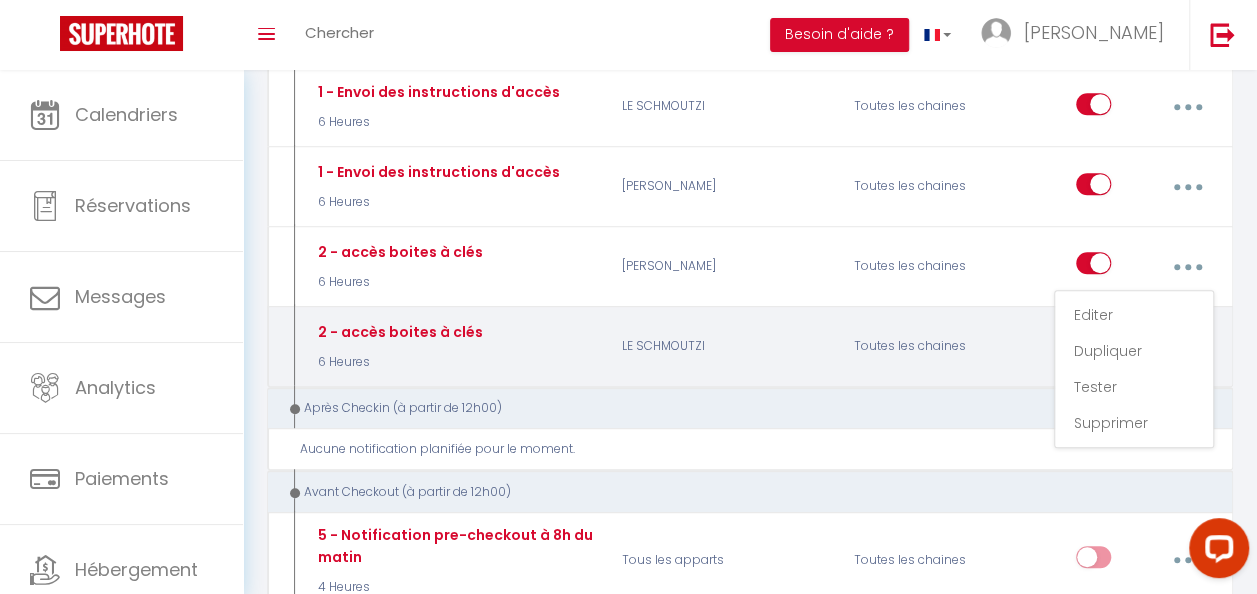 type on "2 - accès boites à clés" 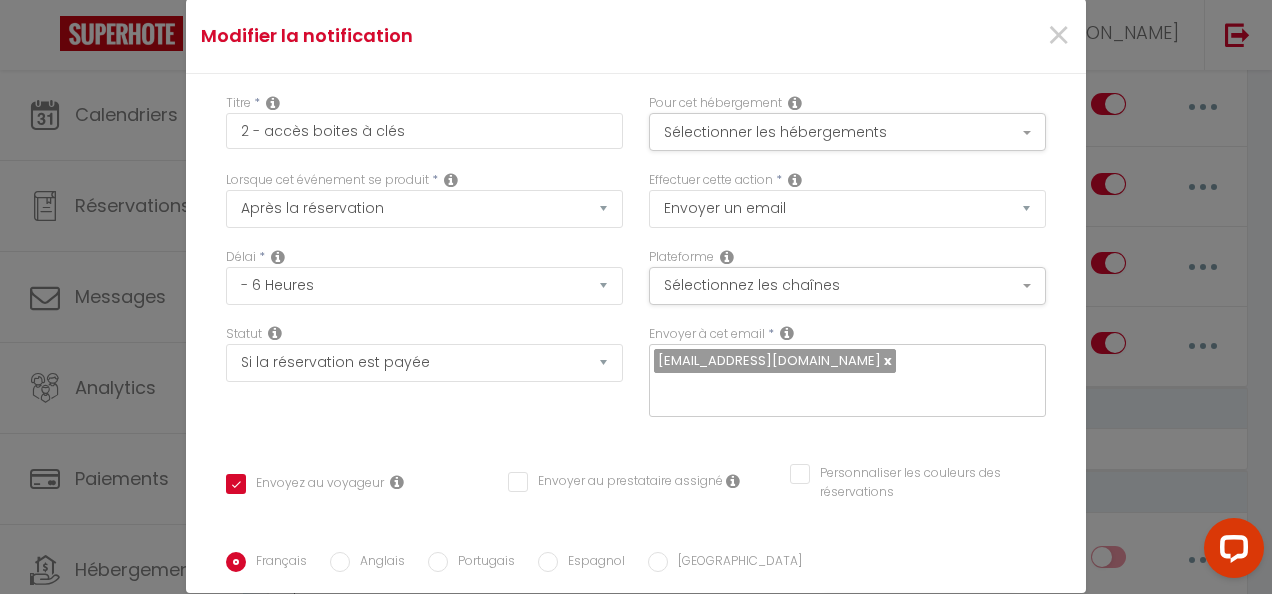 scroll, scrollTop: 75, scrollLeft: 0, axis: vertical 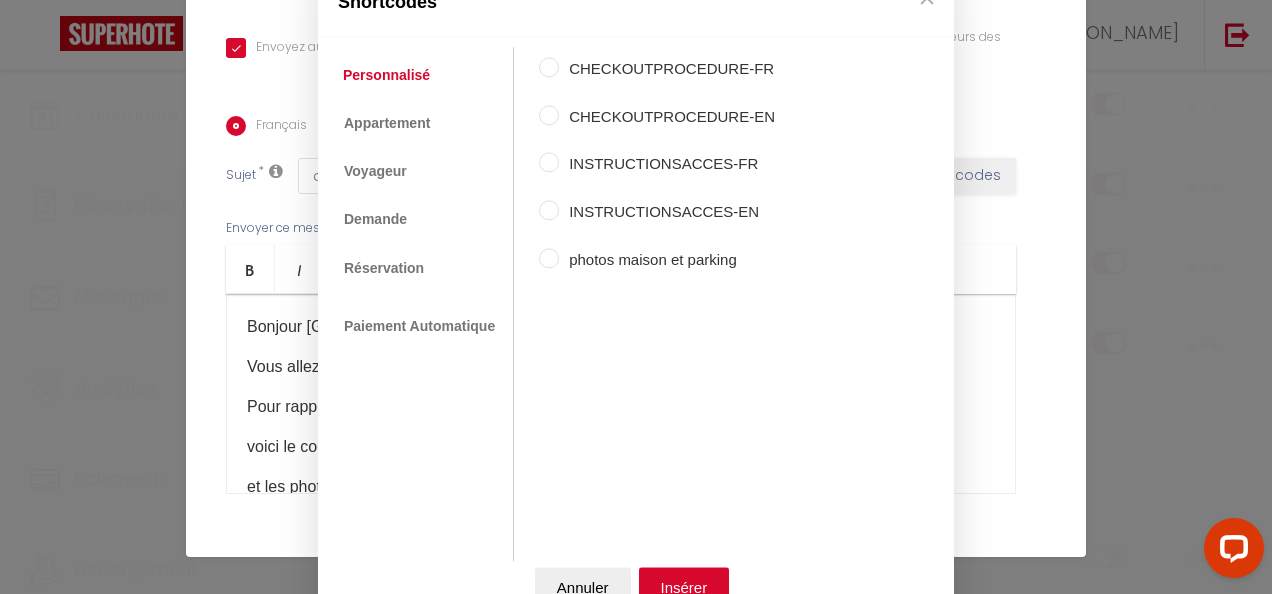drag, startPoint x: 372, startPoint y: 230, endPoint x: 414, endPoint y: 252, distance: 47.41308 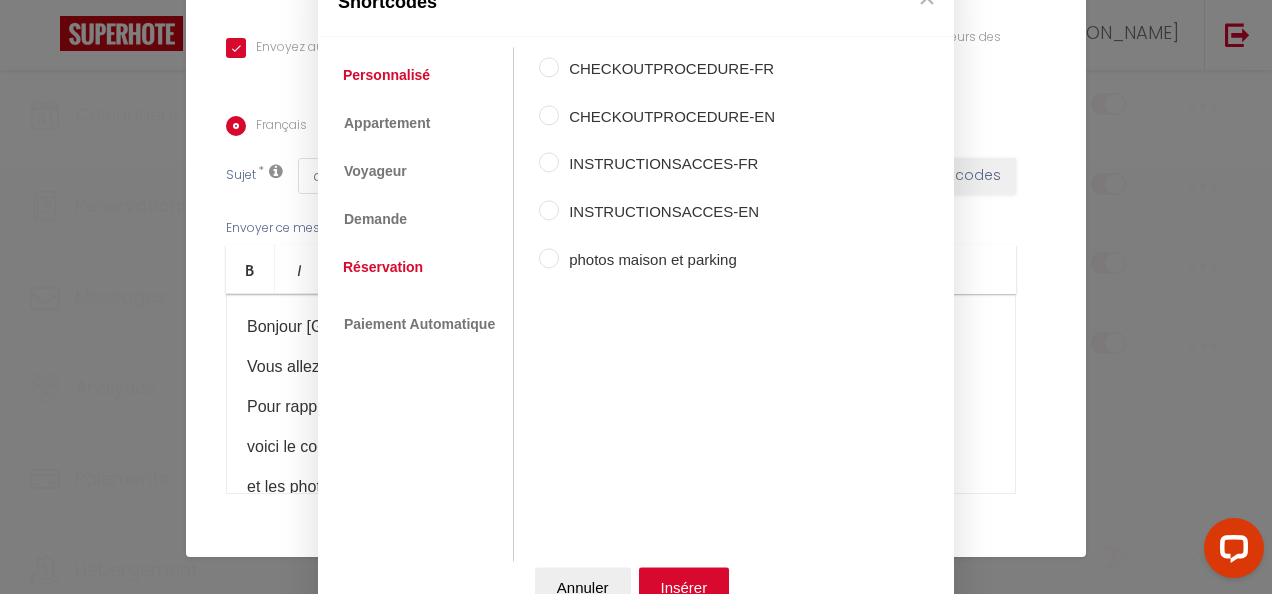 click on "Coaching SuperHote ce soir à 18h00, pour participer:  [URL][DOMAIN_NAME][SECURITY_DATA]   ×     Toggle navigation       Toggle Search     Toggle menubar     Chercher   BUTTON
Besoin d'aide ?
[PERSON_NAME]        Équipe     Résultat de la recherche   Aucun résultat     Calendriers     Réservations     Messages     Analytics      Paiements     Hébergement     Notifications                 Résultat de la recherche   Id   Appart   Voyageur    Checkin   Checkout   Nuits   Pers.   Plateforme   Statut     Résultat de la recherche   Aucun résultat          Notifications
Actions
Nouvelle Notification    Exporter    Importer    Tous les apparts    LIANA LE SCHMOUTZI [PERSON_NAME]
Actions
Nouveau shortcode personnalisé    Notifications   SHORTCODES PERSONNALISÉS                Immédiat" at bounding box center [636, 1388] 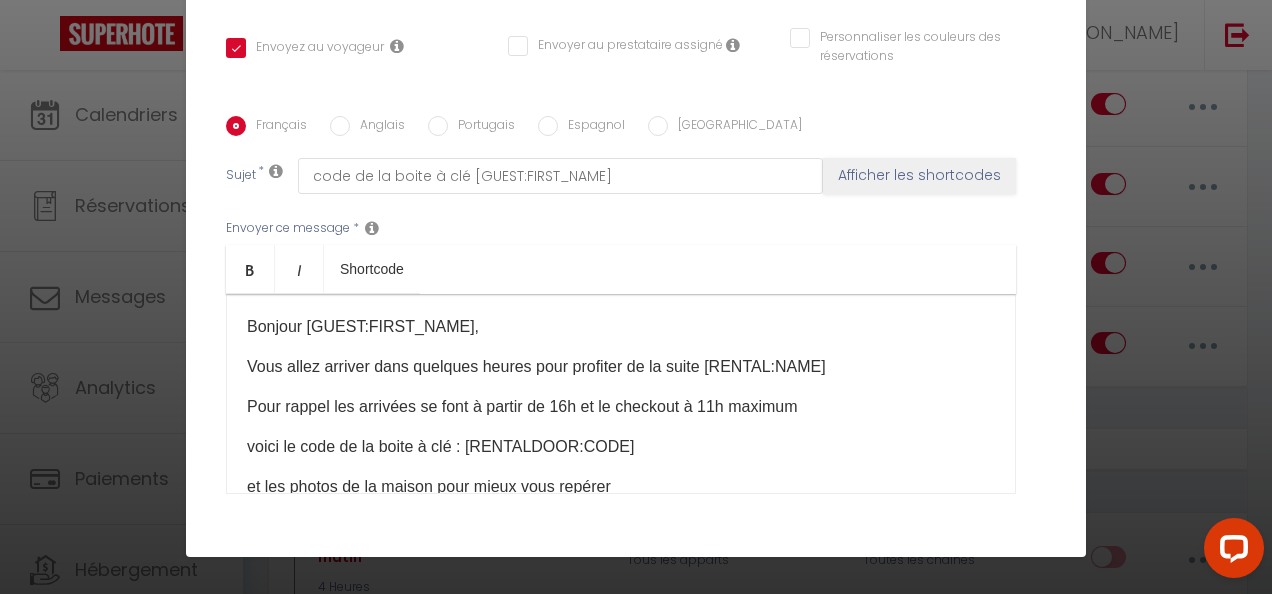 click on "×" at bounding box center (927, -2) 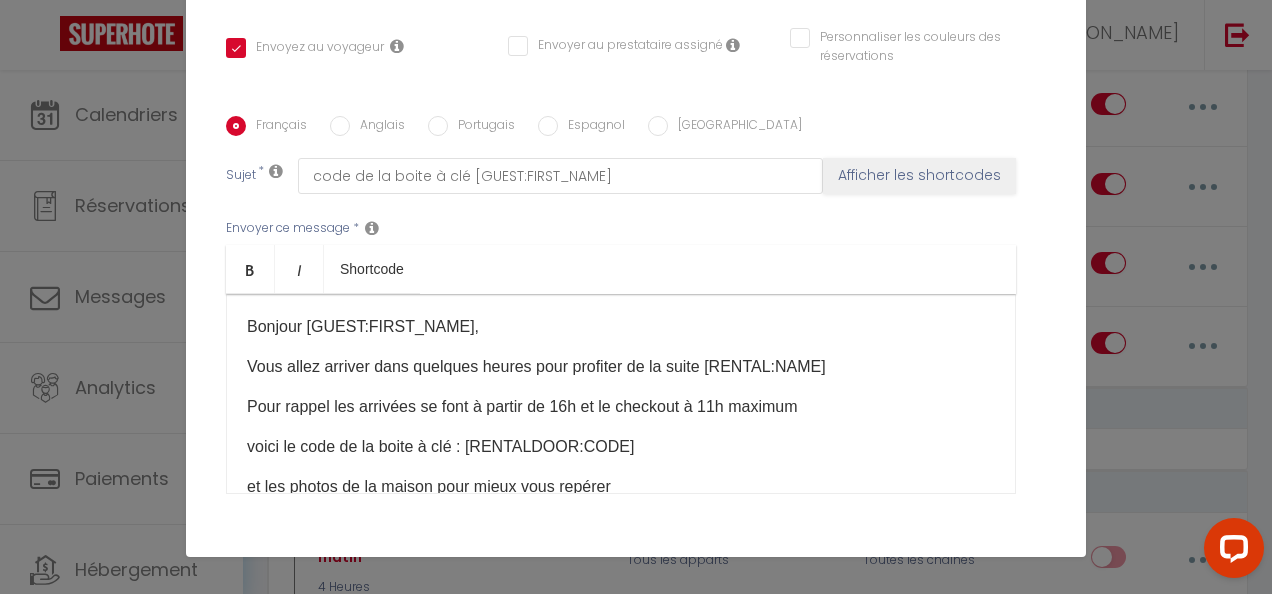scroll, scrollTop: 100, scrollLeft: 0, axis: vertical 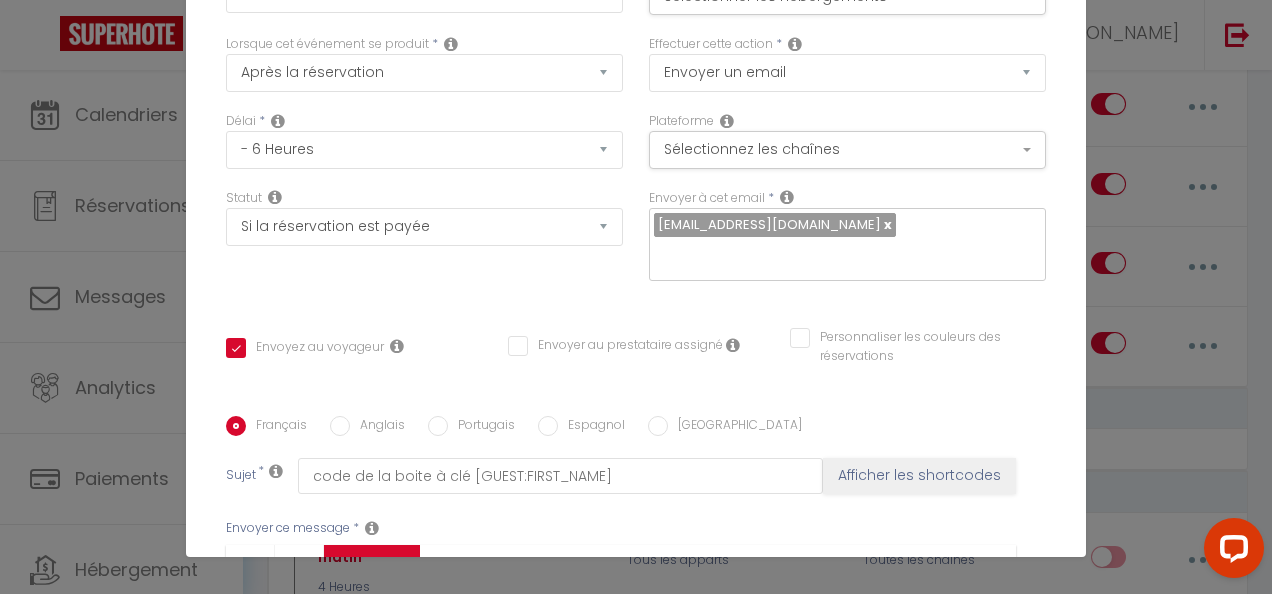 click on "Coaching SuperHote ce soir à 18h00, pour participer:  [URL][DOMAIN_NAME][SECURITY_DATA]   ×     Toggle navigation       Toggle Search     Toggle menubar     Chercher   BUTTON
Besoin d'aide ?
[PERSON_NAME]        Équipe     Résultat de la recherche   Aucun résultat     Calendriers     Réservations     Messages     Analytics      Paiements     Hébergement     Notifications                 Résultat de la recherche   Id   Appart   Voyageur    Checkin   Checkout   Nuits   Pers.   Plateforme   Statut     Résultat de la recherche   Aucun résultat          Notifications
Actions
Nouvelle Notification    Exporter    Importer    Tous les apparts    LIANA LE SCHMOUTZI [PERSON_NAME]
Actions
Nouveau shortcode personnalisé    Notifications   SHORTCODES PERSONNALISÉS                Immédiat" at bounding box center (636, 1388) 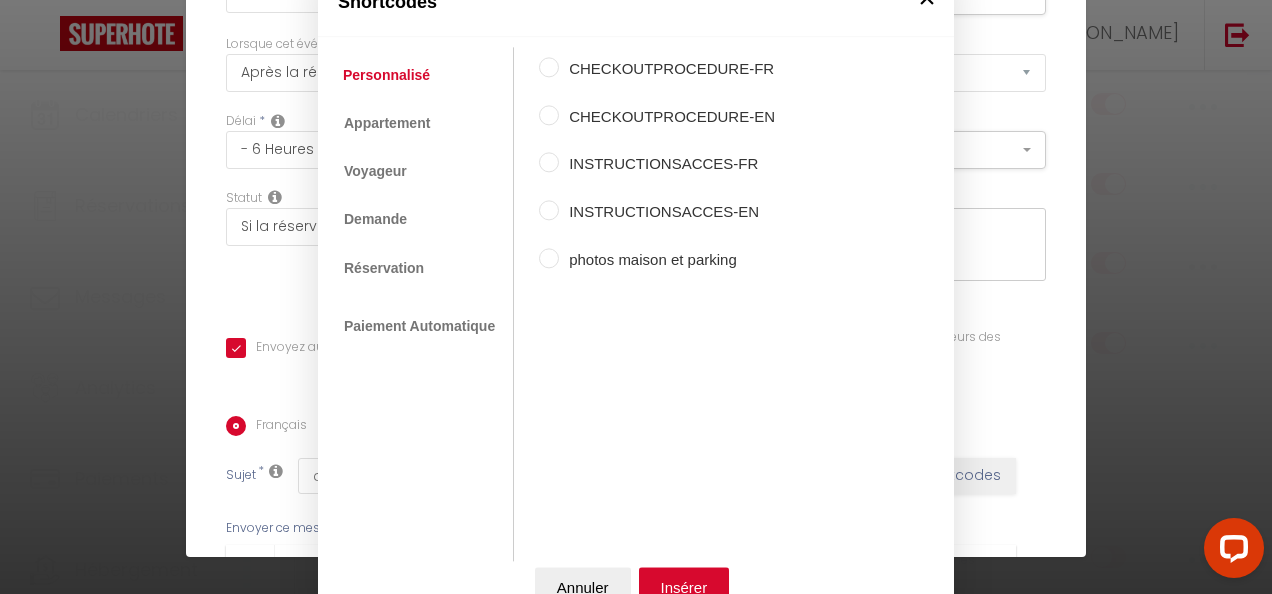 click on "×" at bounding box center [927, -2] 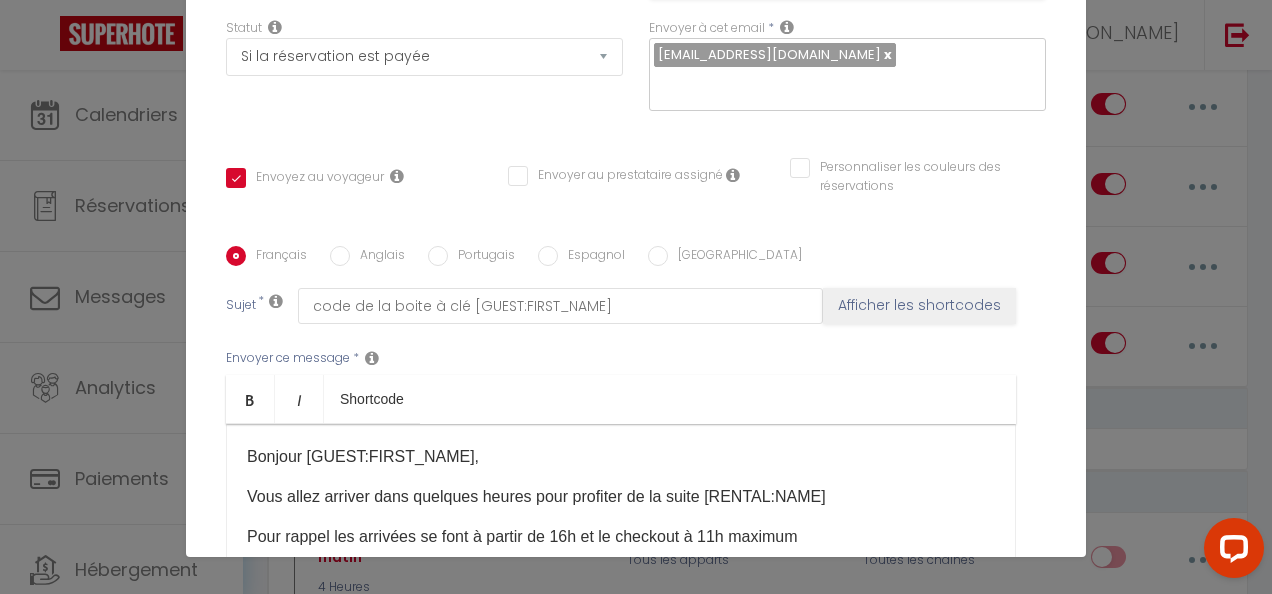 scroll, scrollTop: 300, scrollLeft: 0, axis: vertical 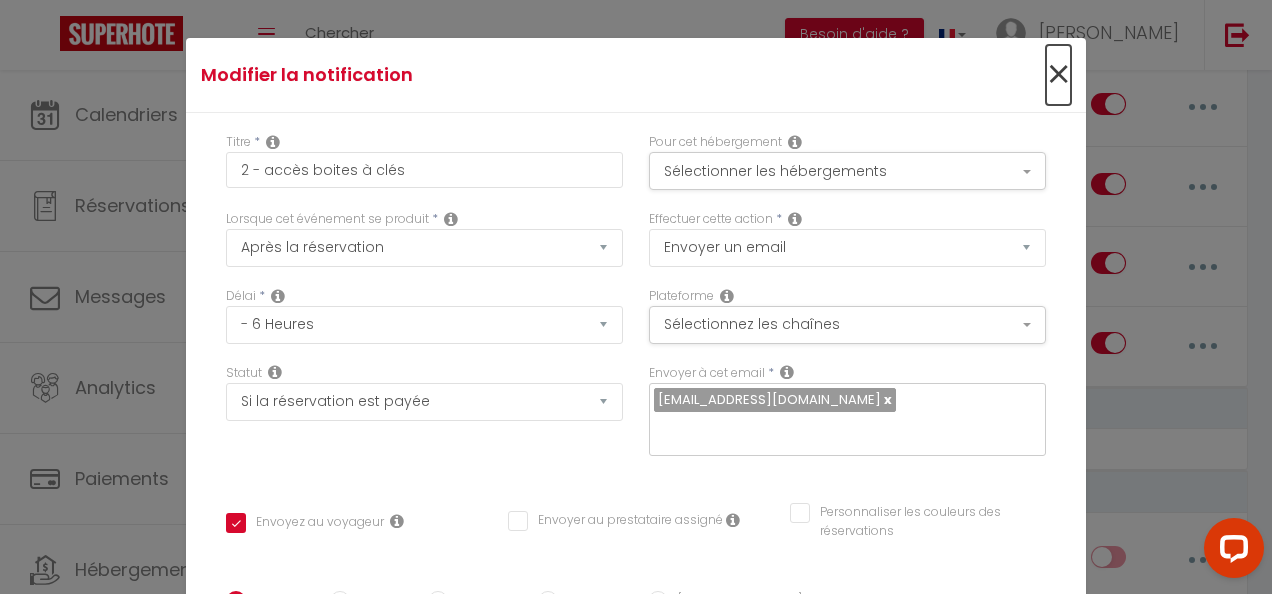 click on "×" at bounding box center (1058, 75) 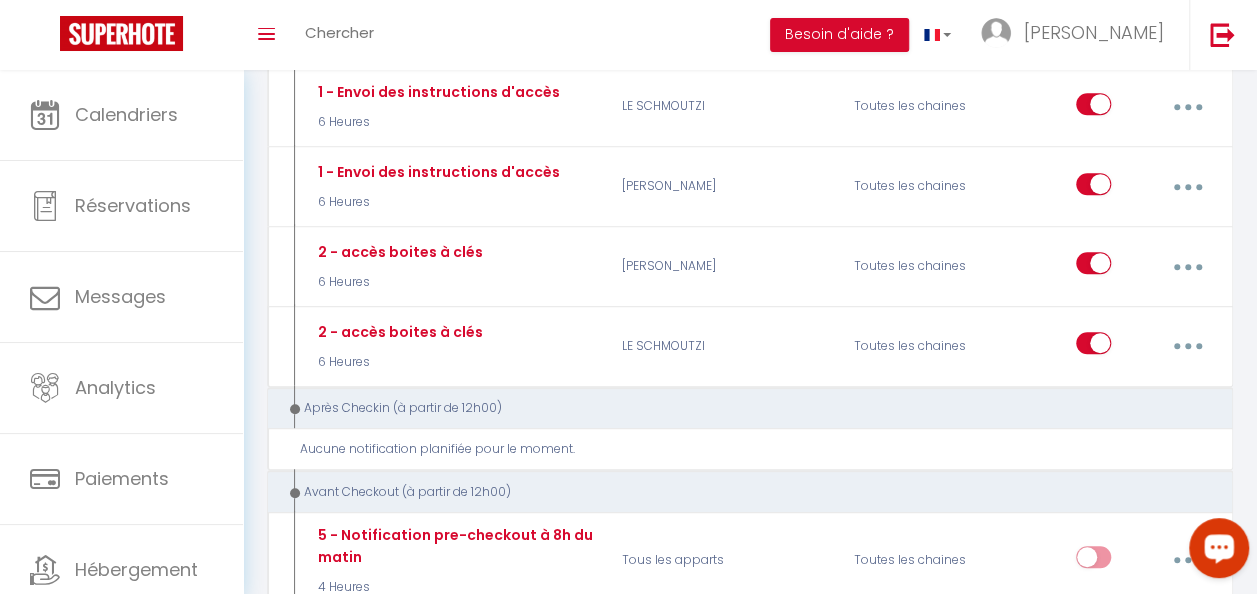 click at bounding box center (1219, 547) 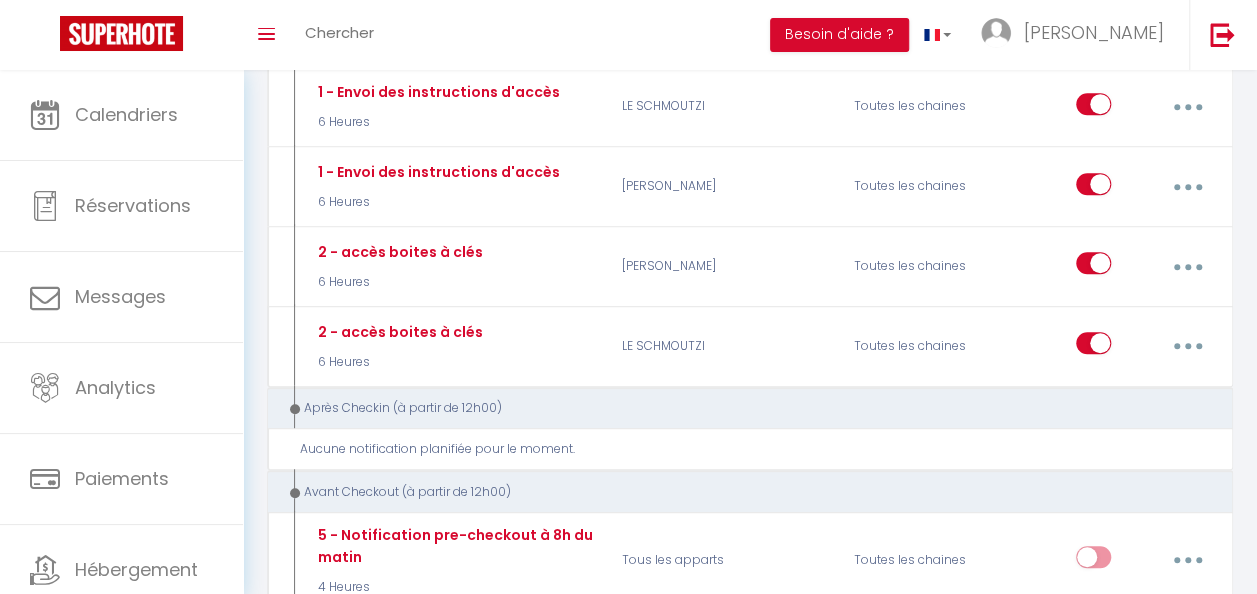 click on "Avant Checkout (à partir de 12h00)" at bounding box center (741, 492) 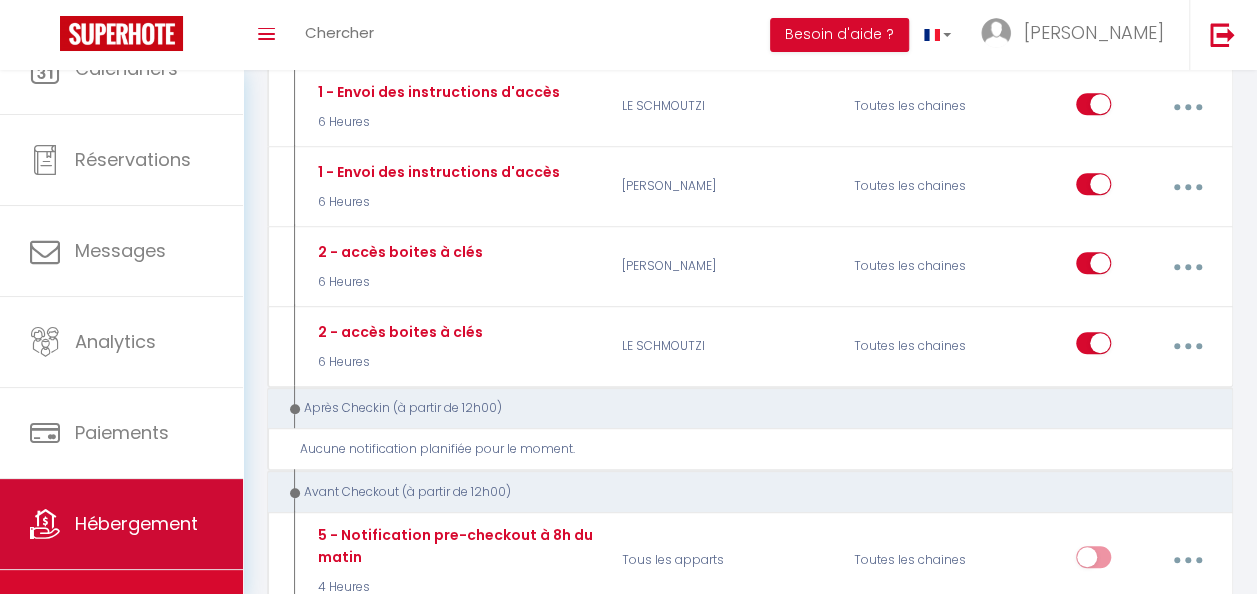 scroll, scrollTop: 0, scrollLeft: 0, axis: both 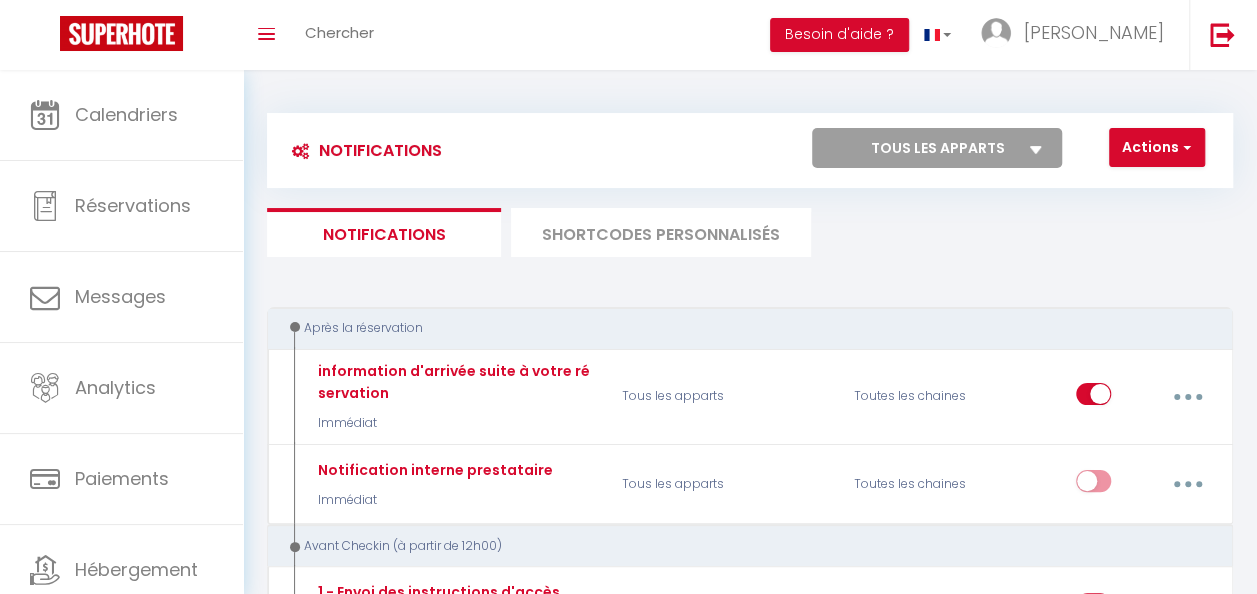click on "Toggle menubar     Chercher   BUTTON
Besoin d'aide ?
[PERSON_NAME]        Équipe" at bounding box center (693, 35) 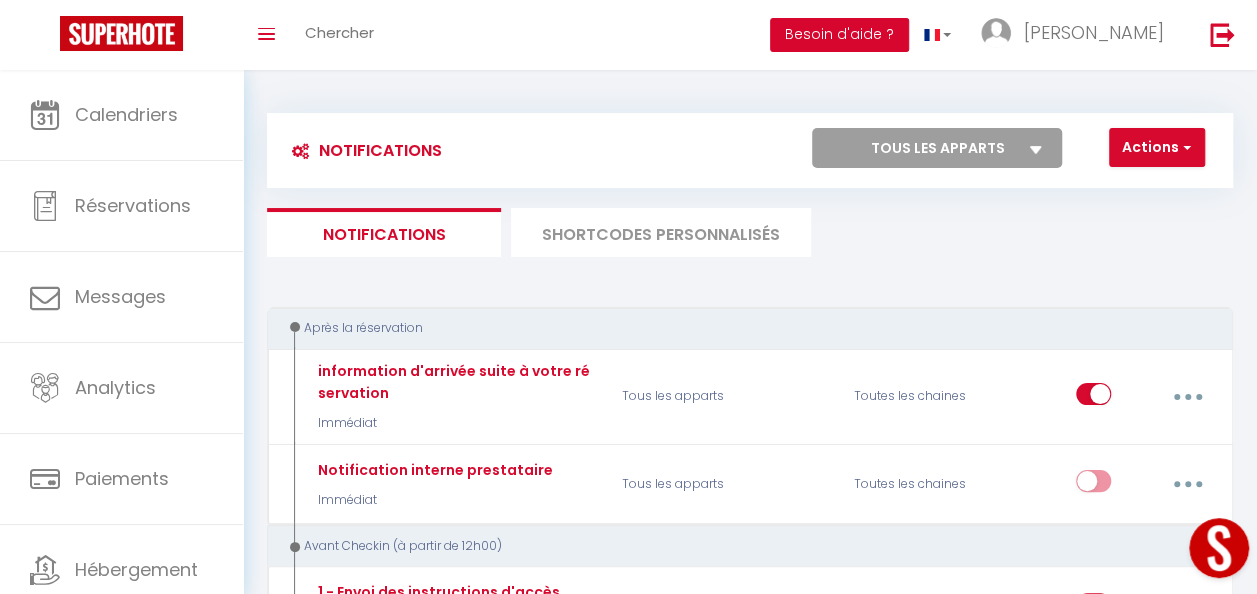 click on "Besoin d'aide ?" at bounding box center (839, 35) 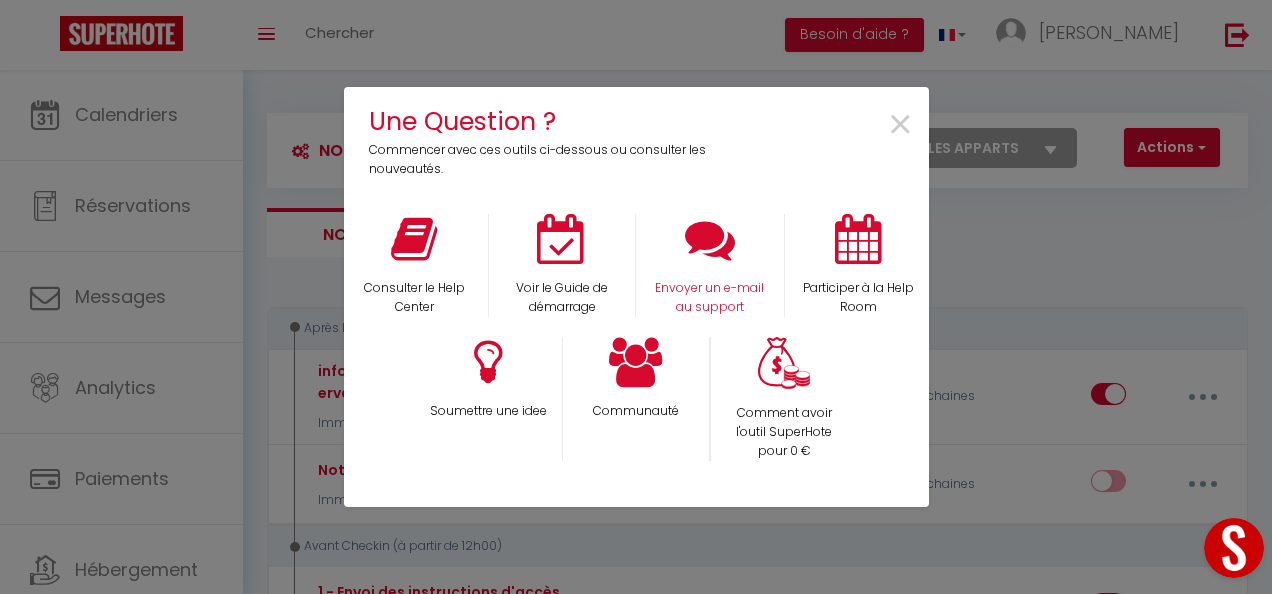 click on "Envoyer un e-mail au support" at bounding box center (710, 265) 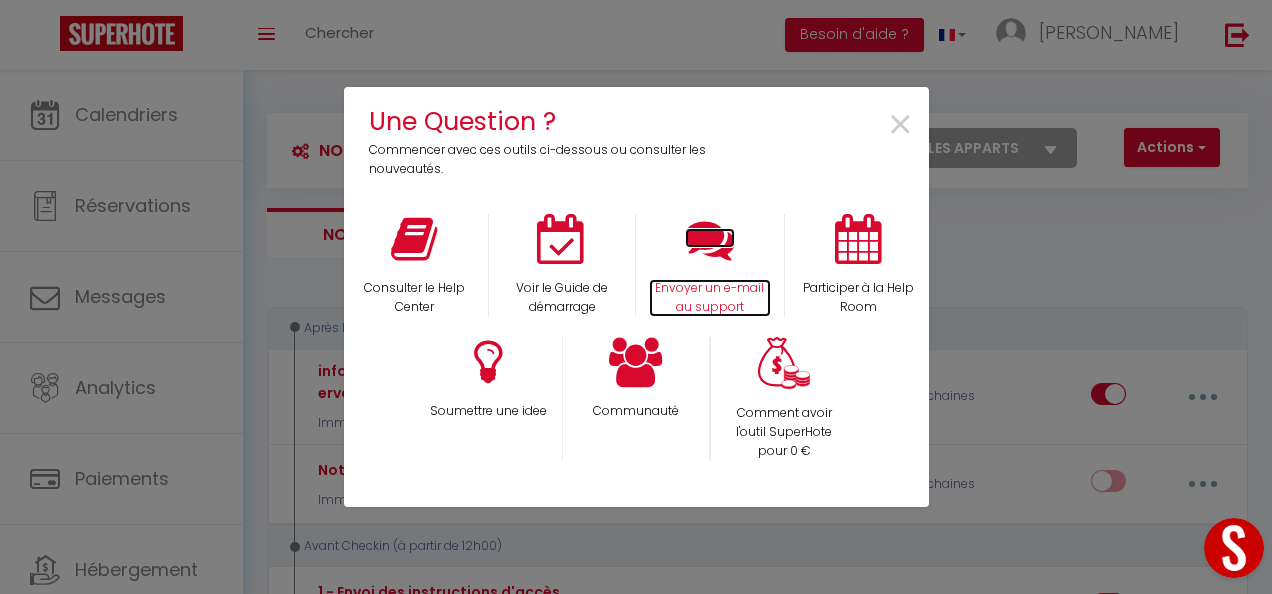 click at bounding box center (710, 239) 